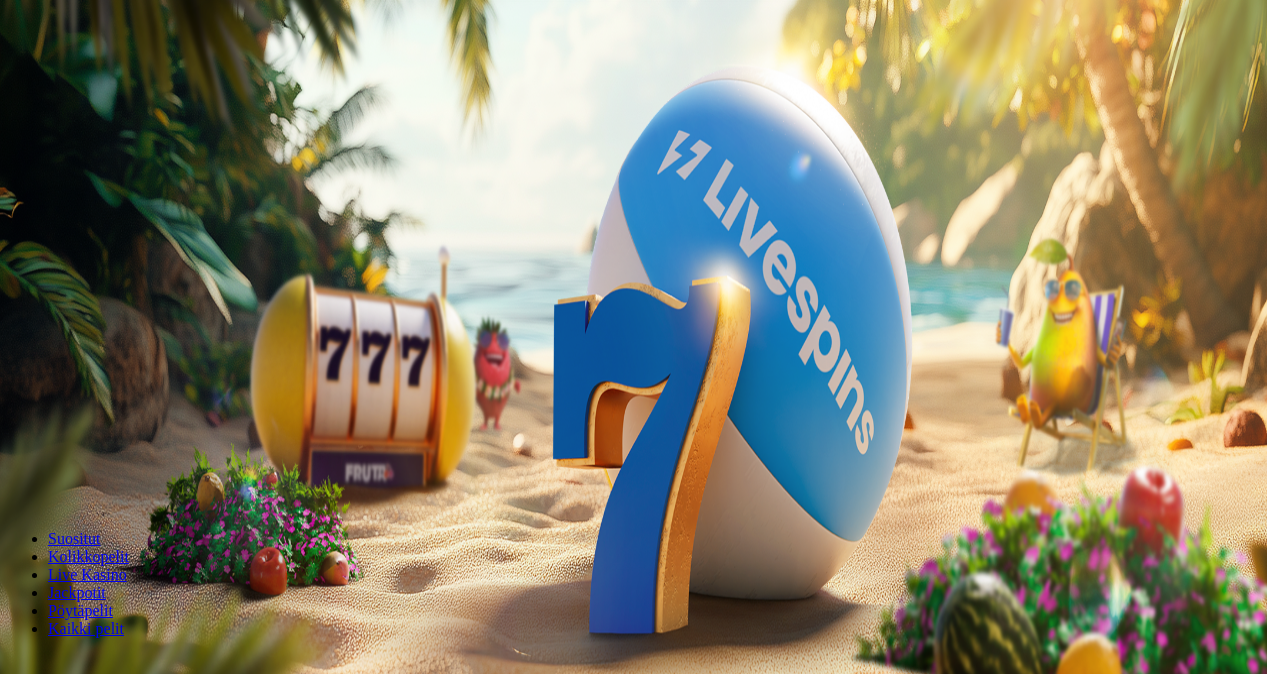 scroll, scrollTop: 0, scrollLeft: 0, axis: both 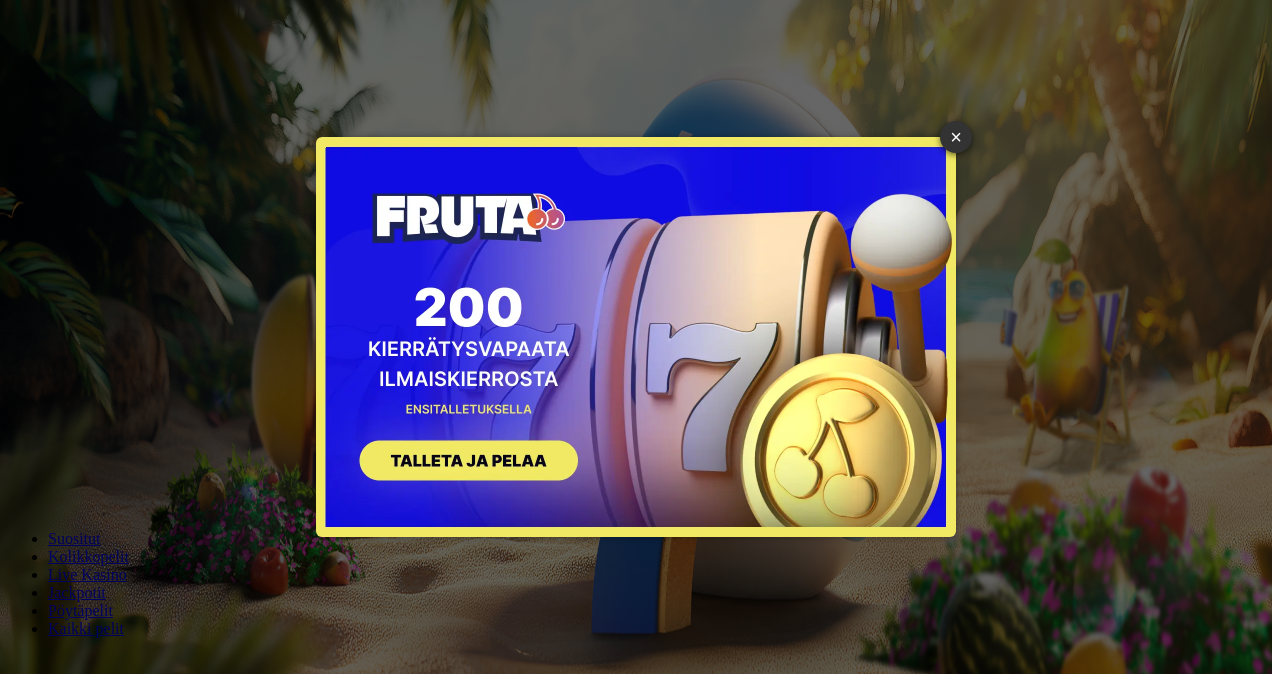 click on "×" at bounding box center (956, 137) 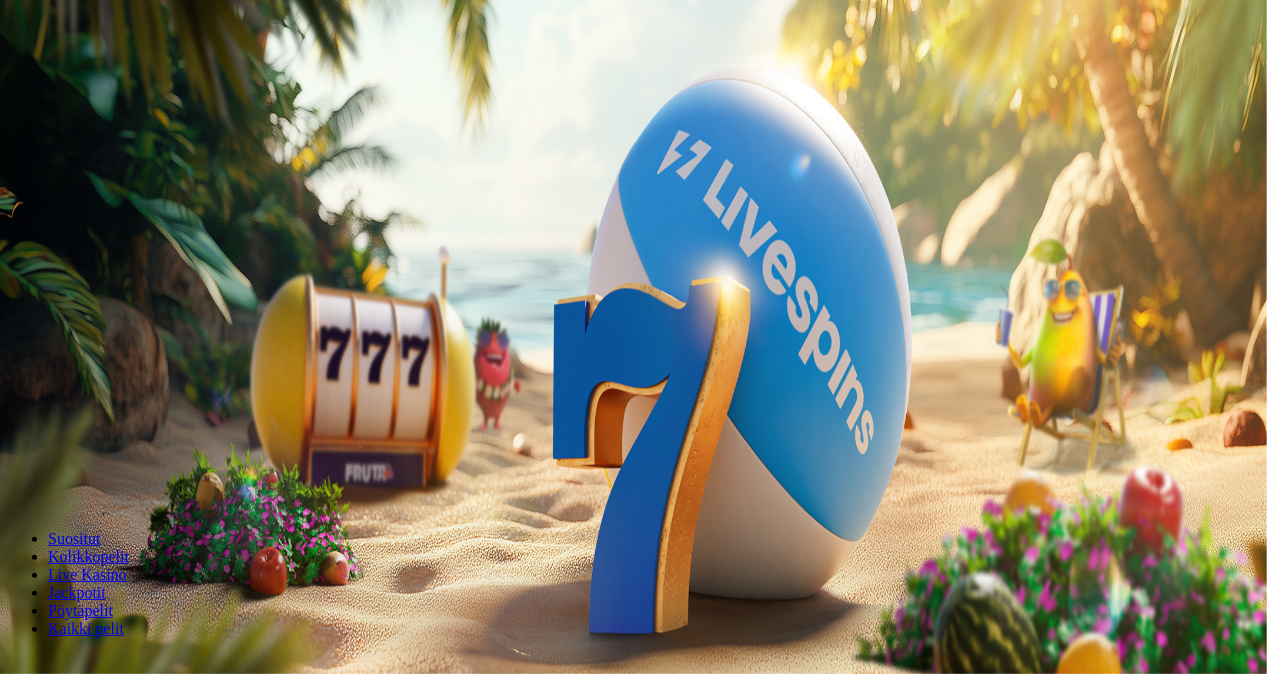 click on "Kirjaudu" at bounding box center [138, 72] 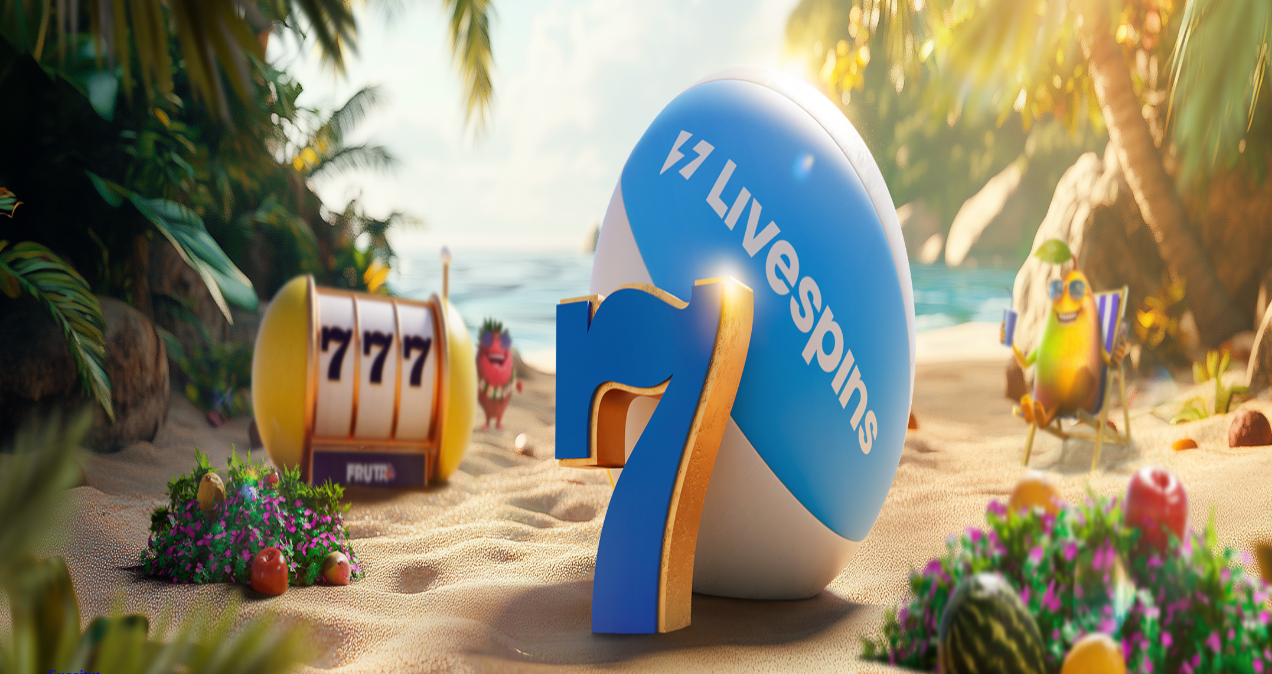 click on "Ymmärrän" at bounding box center [151, 5313] 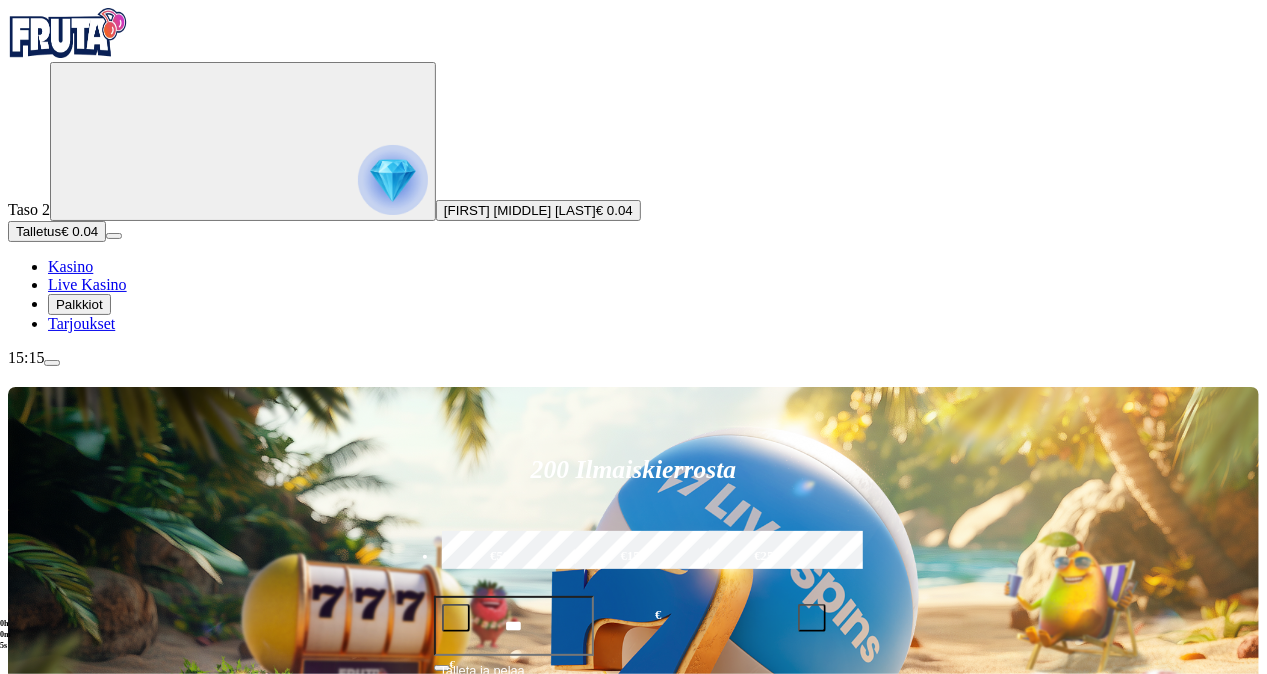 click at bounding box center (393, 180) 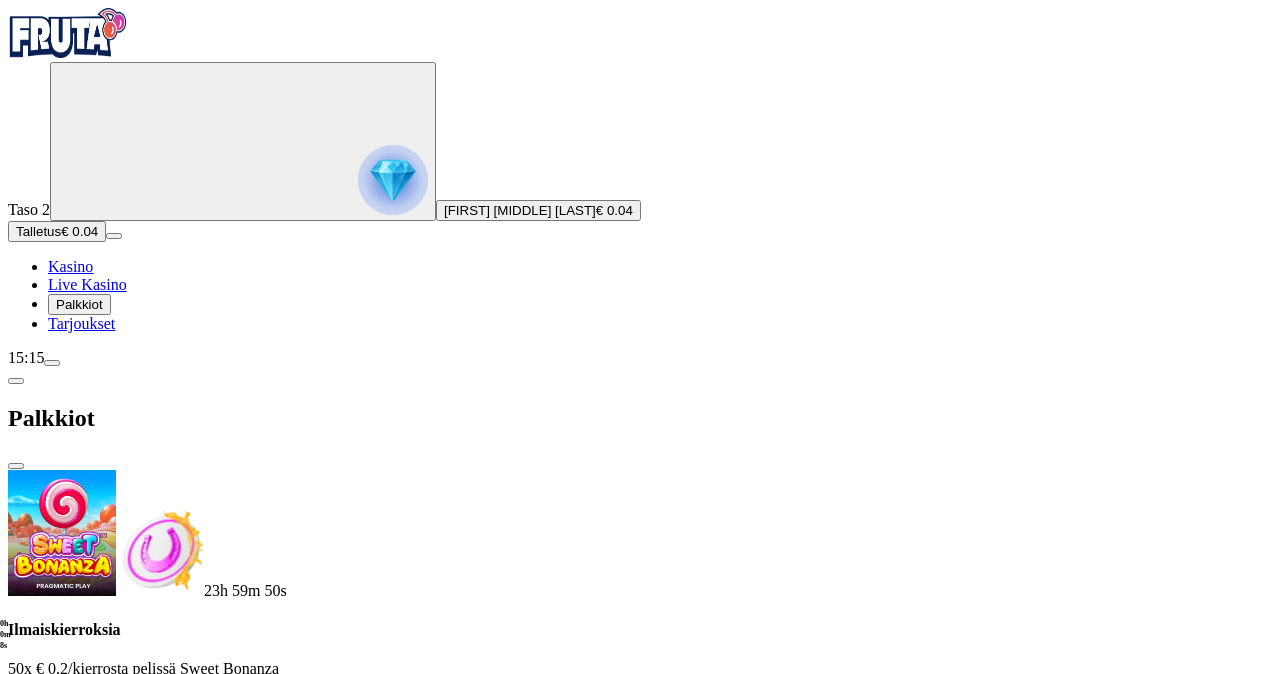 click at bounding box center (88, 709) 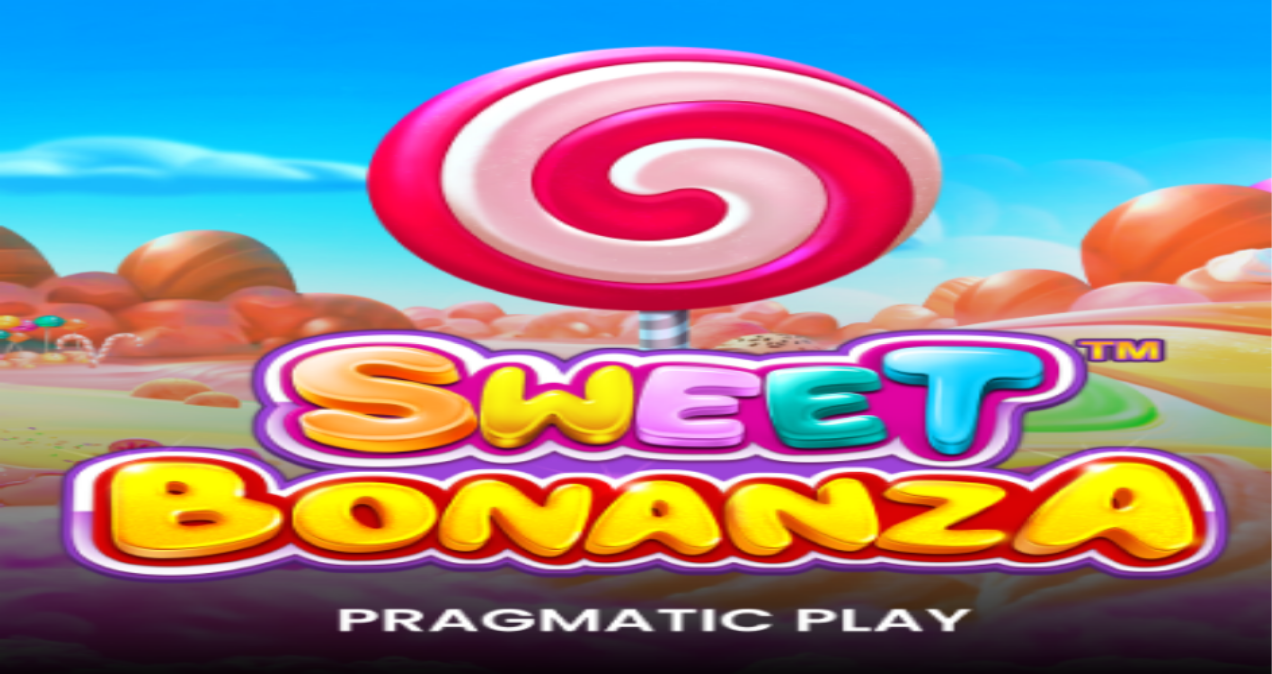 scroll, scrollTop: 0, scrollLeft: 0, axis: both 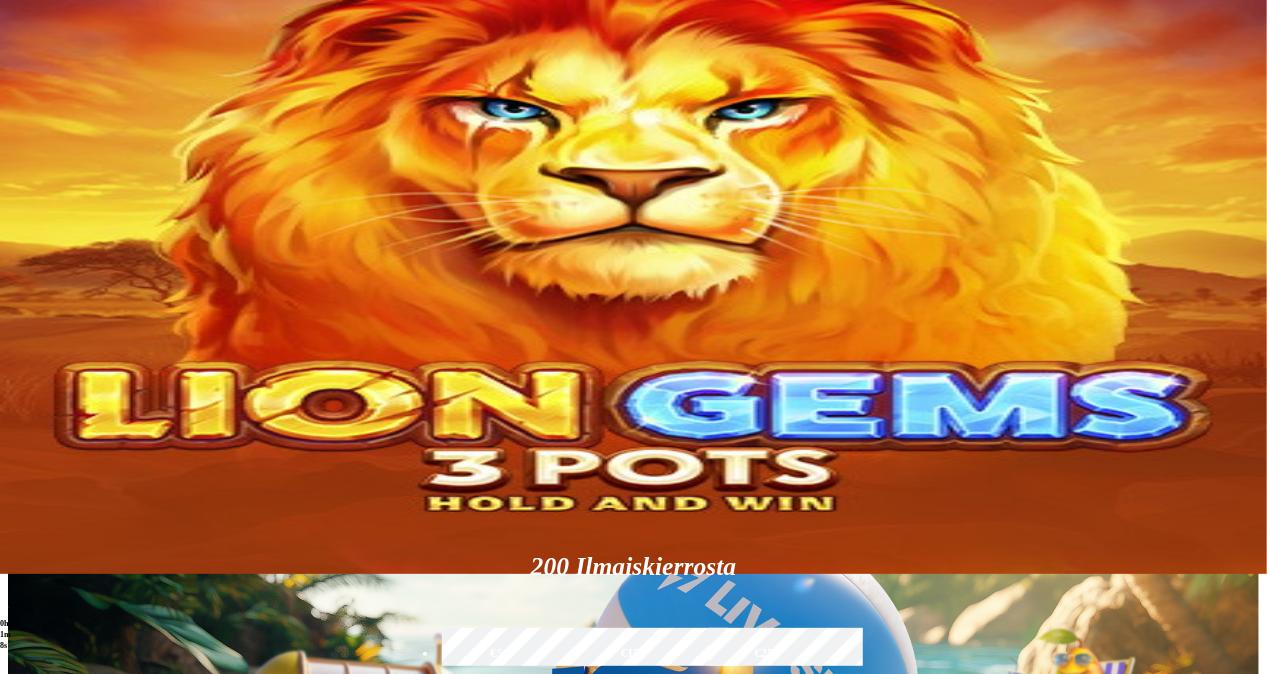 click at bounding box center (393, 80) 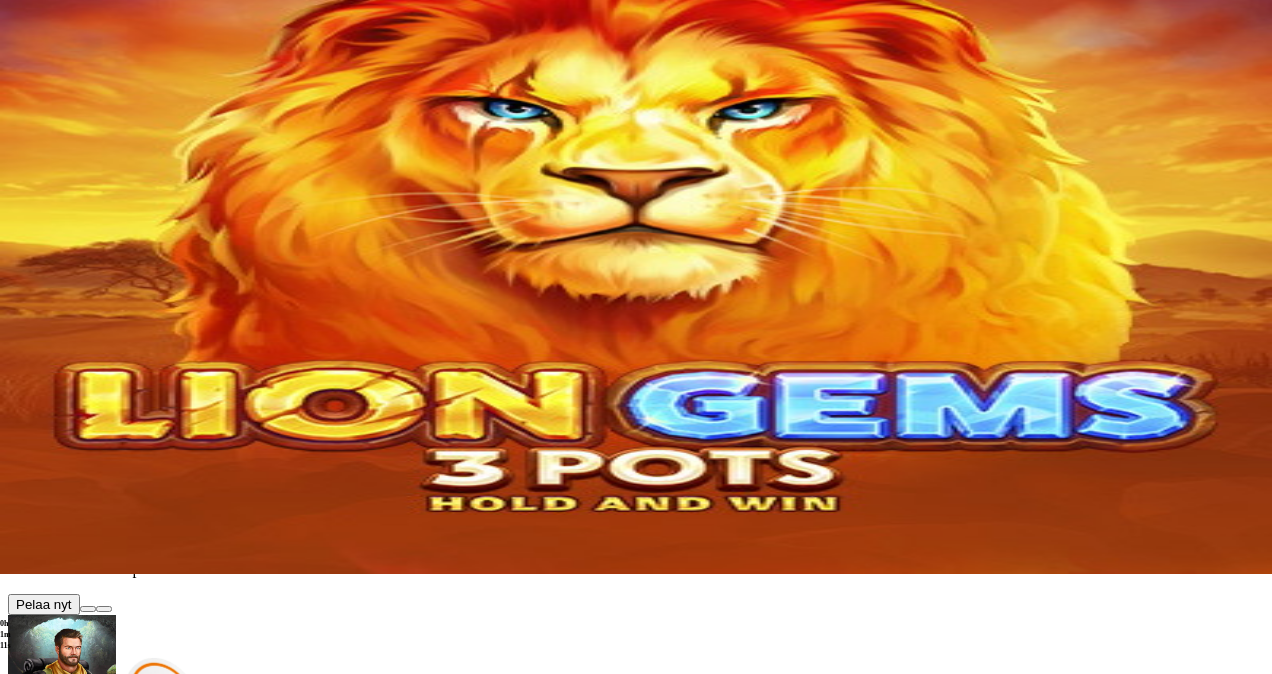 click at bounding box center (88, 609) 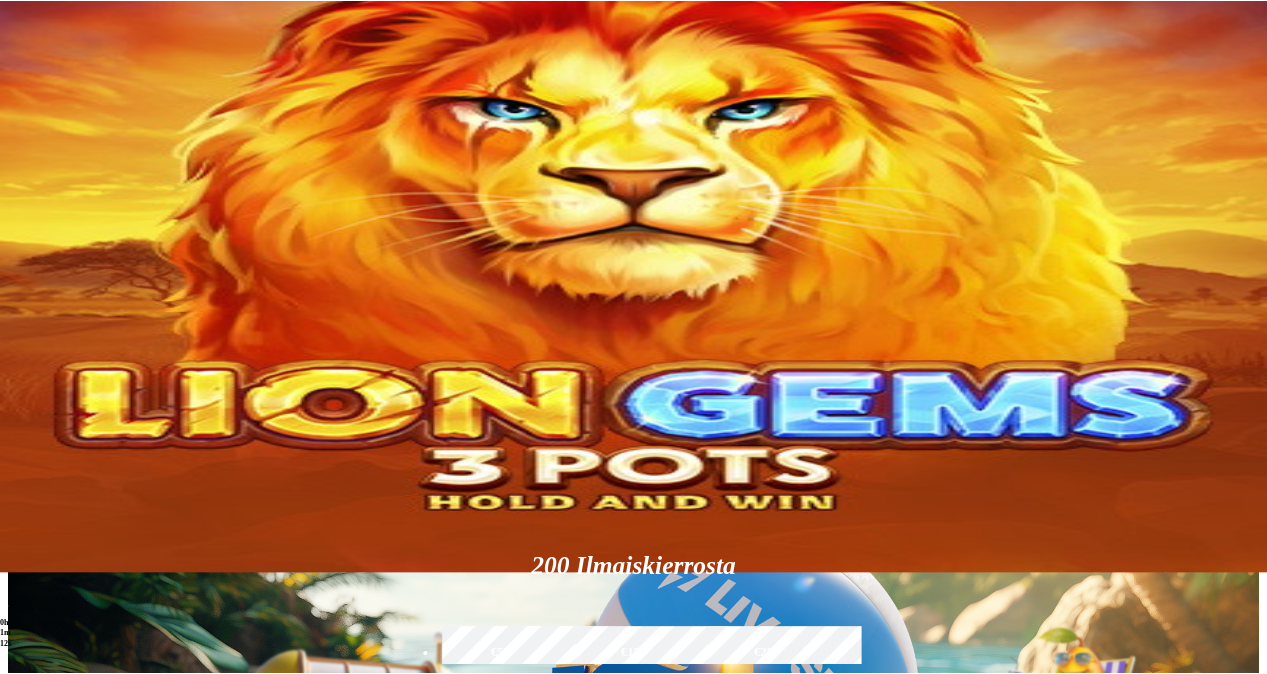 scroll, scrollTop: 0, scrollLeft: 0, axis: both 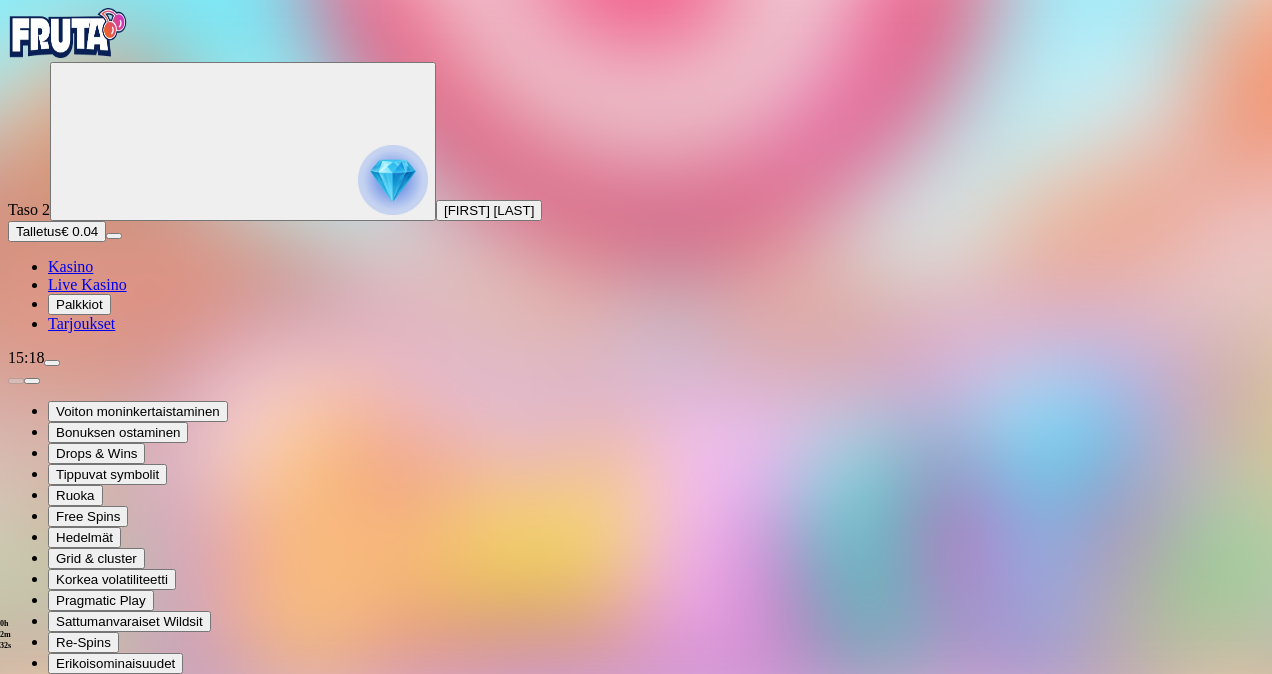 click at bounding box center [32, 1473] 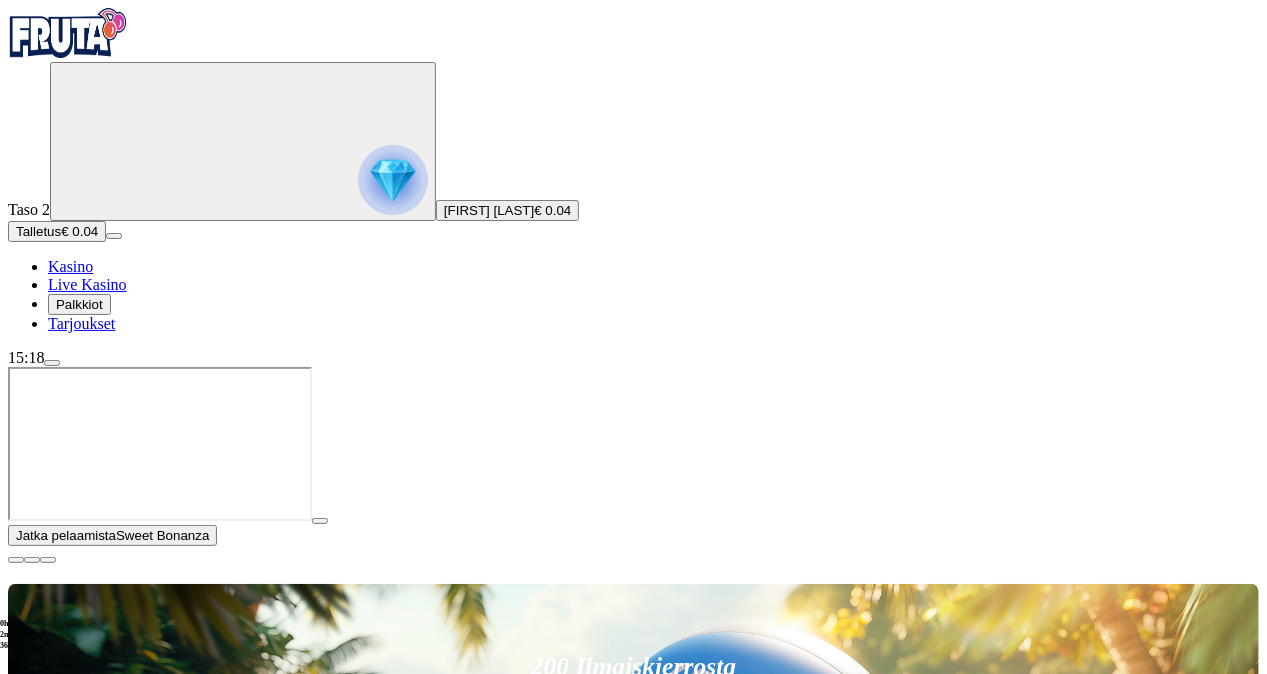 click at bounding box center [16, 560] 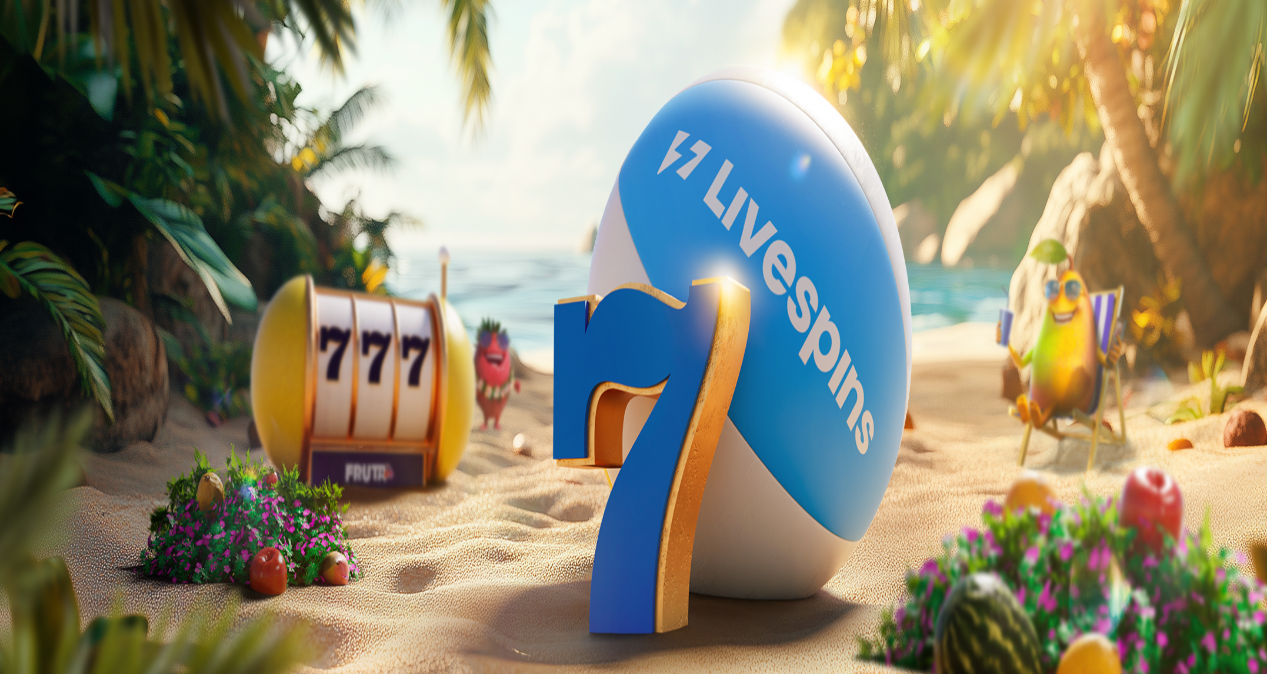scroll, scrollTop: 0, scrollLeft: 0, axis: both 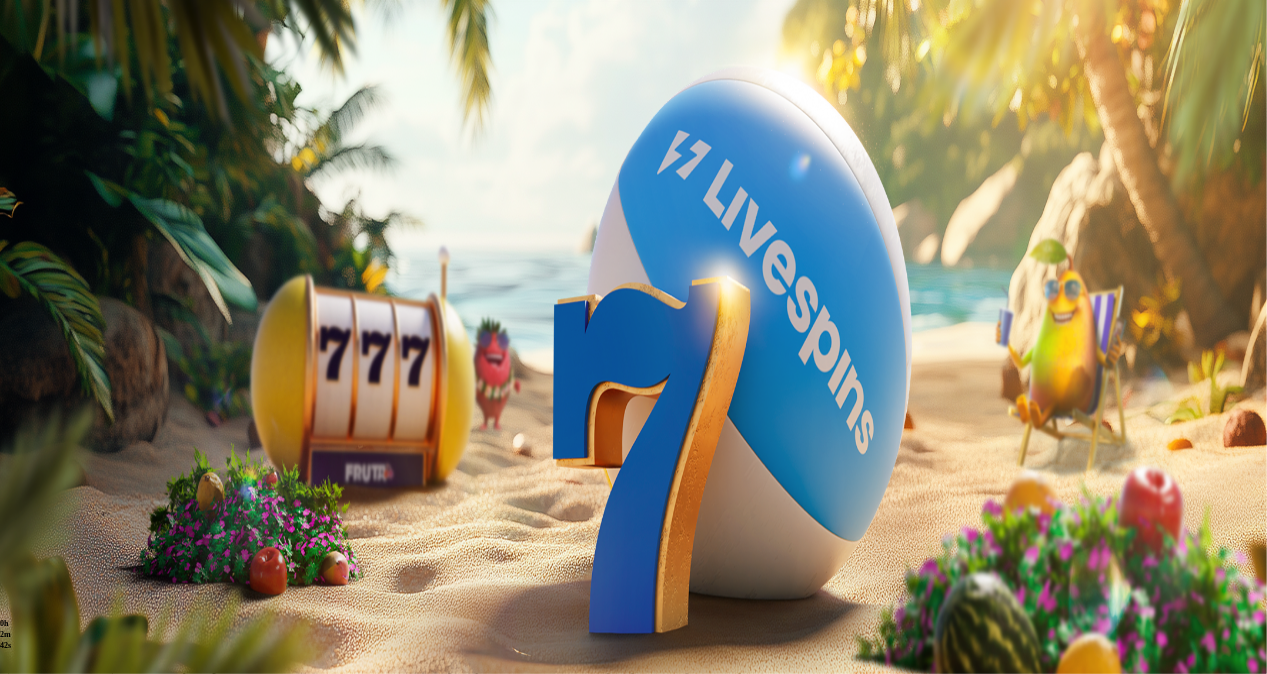 click at bounding box center [393, 180] 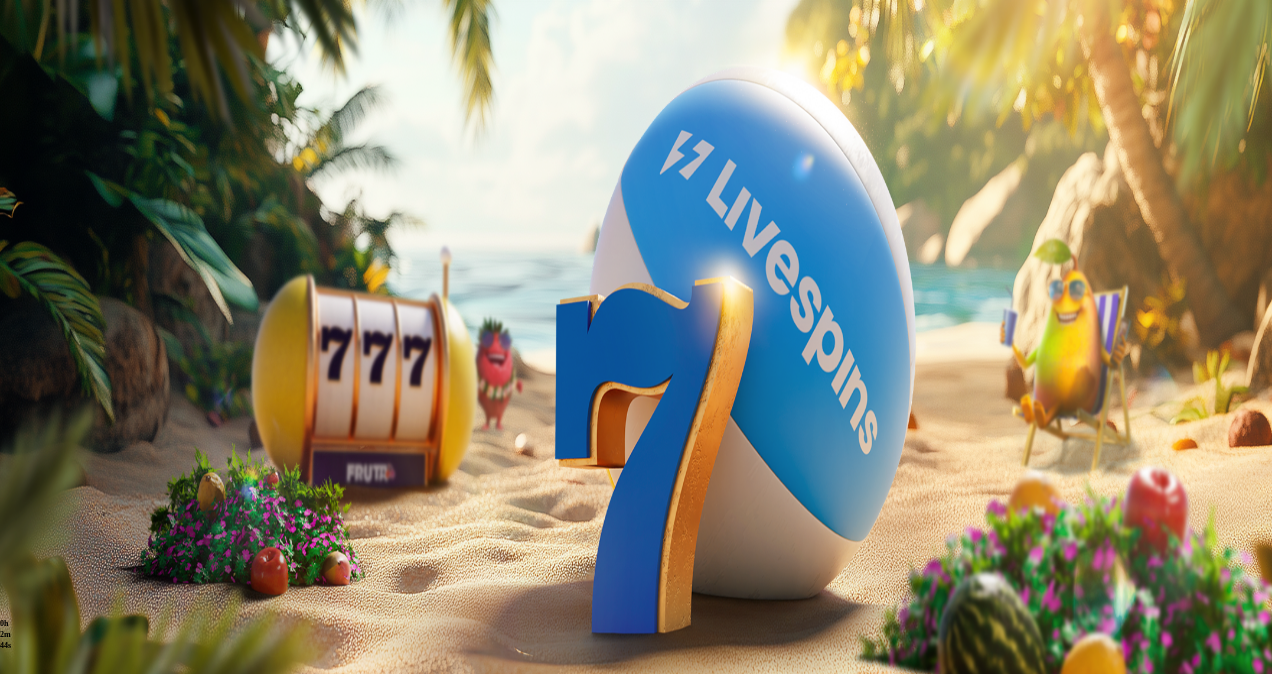 click at bounding box center [88, 709] 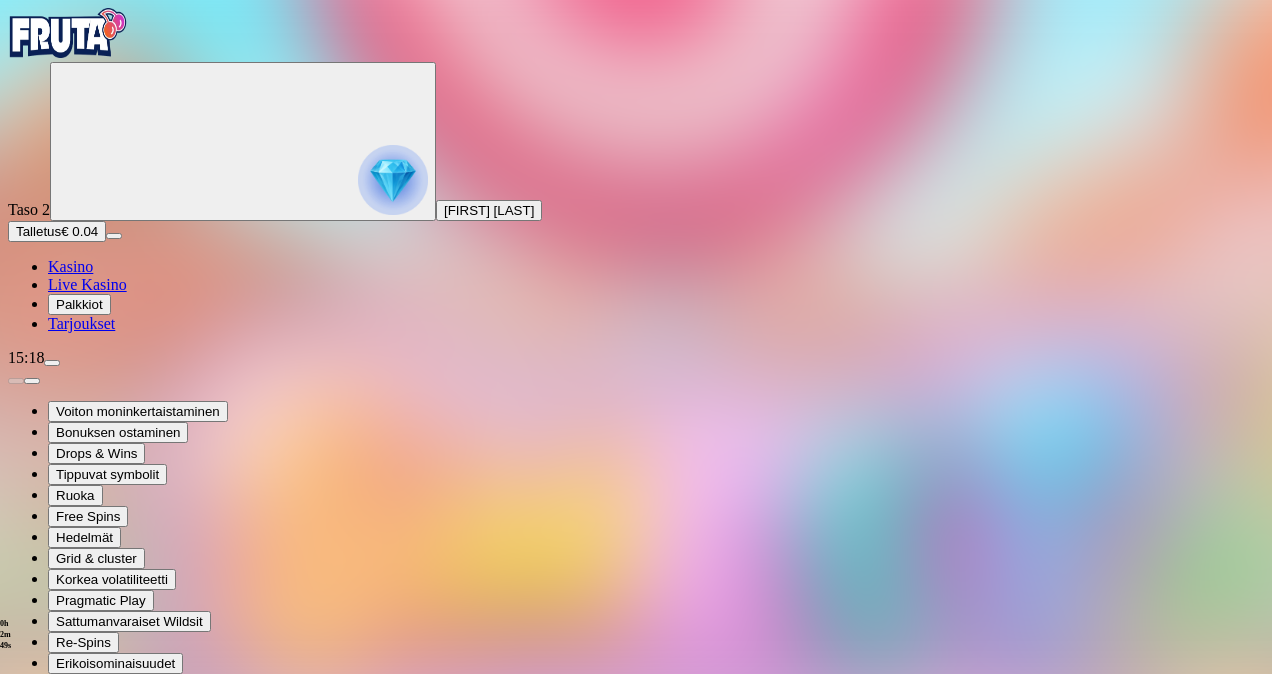 click at bounding box center [48, 883] 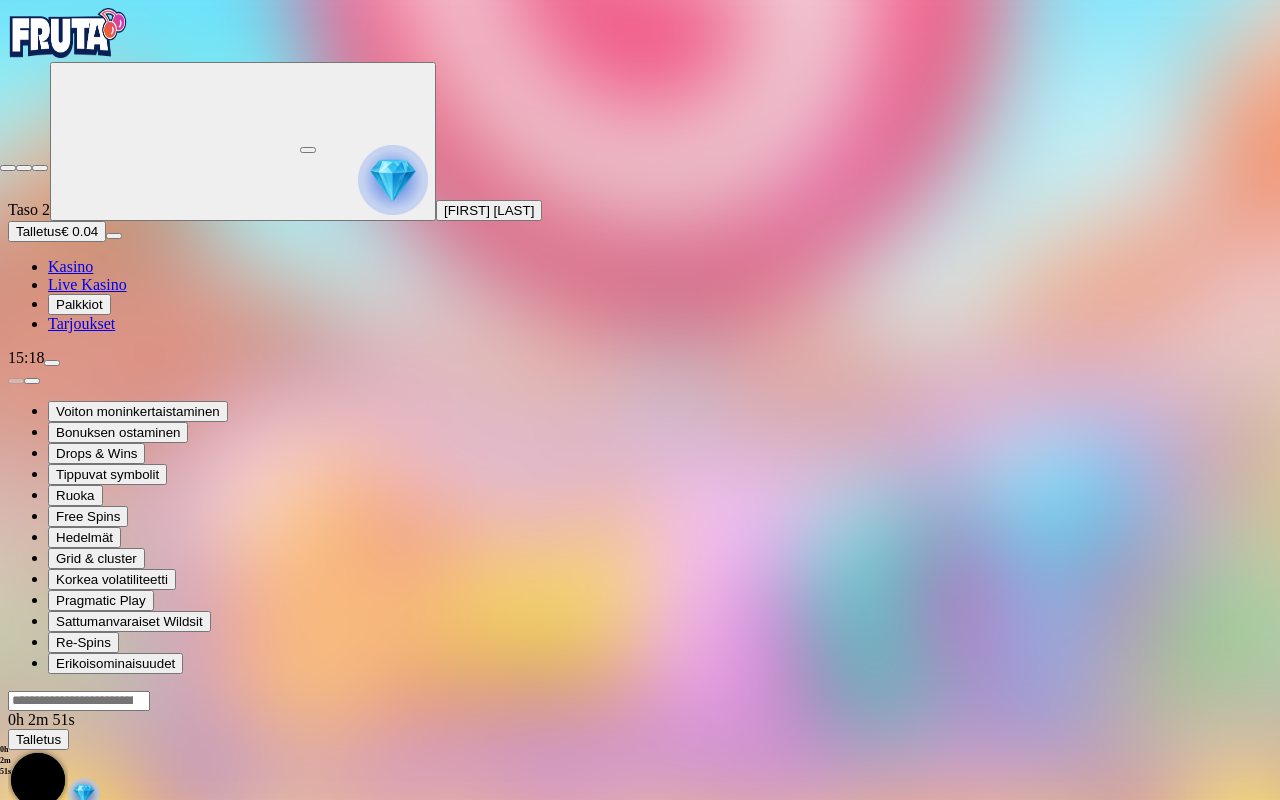 click at bounding box center (40, 168) 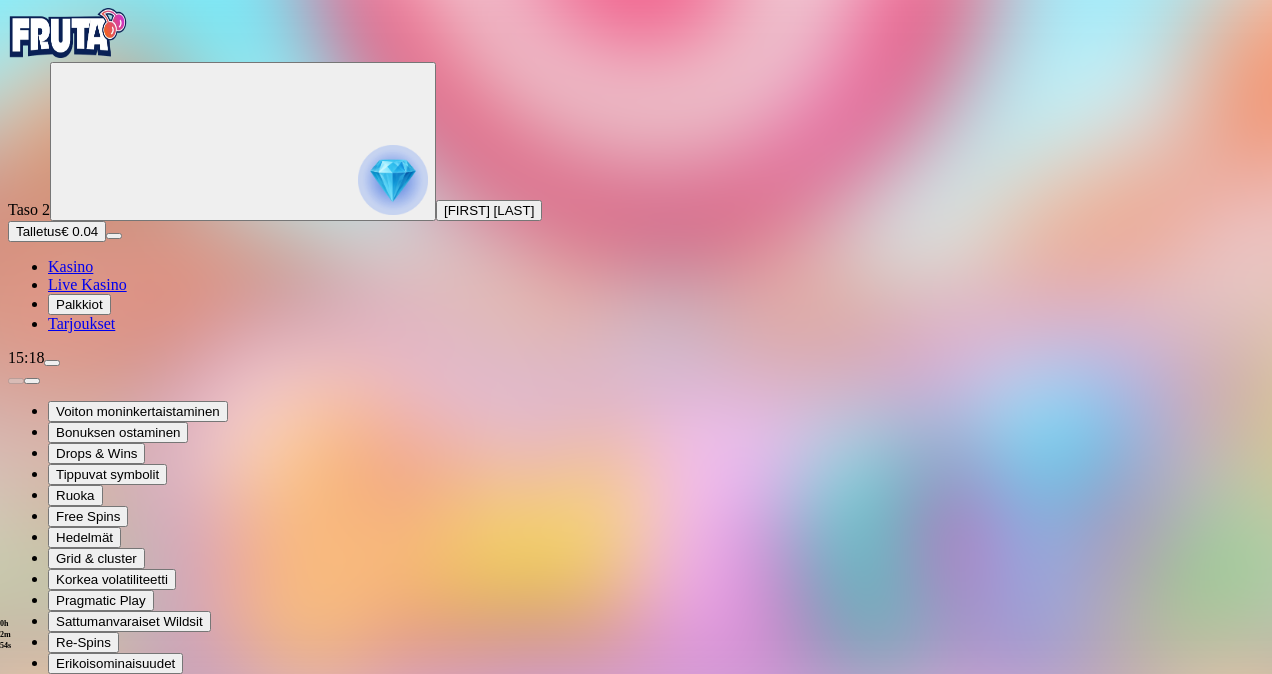 click at bounding box center [16, 883] 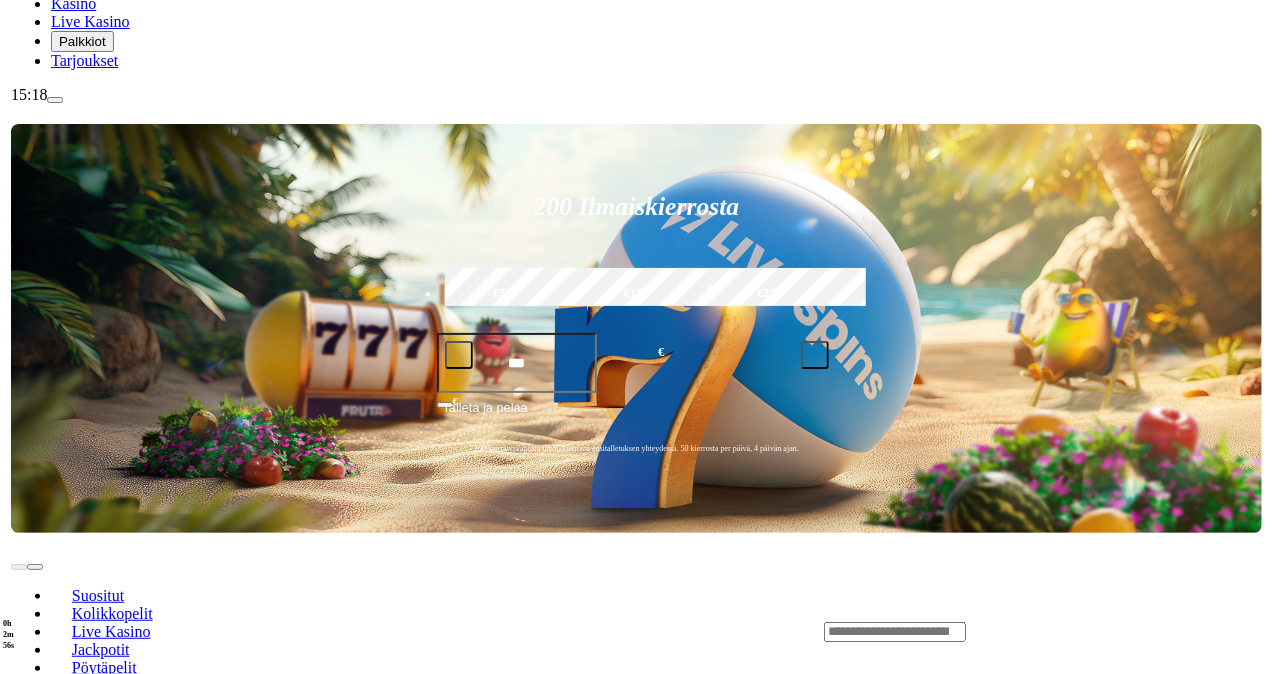 scroll, scrollTop: 300, scrollLeft: 0, axis: vertical 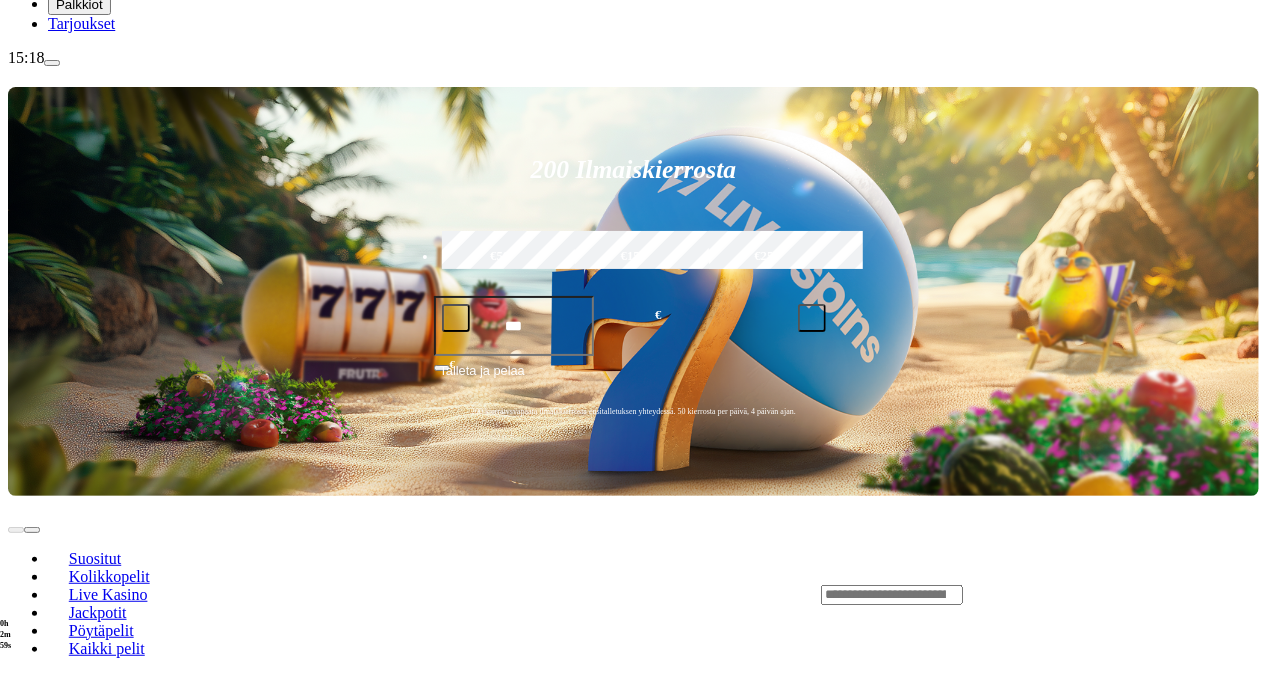 click at bounding box center [393, -120] 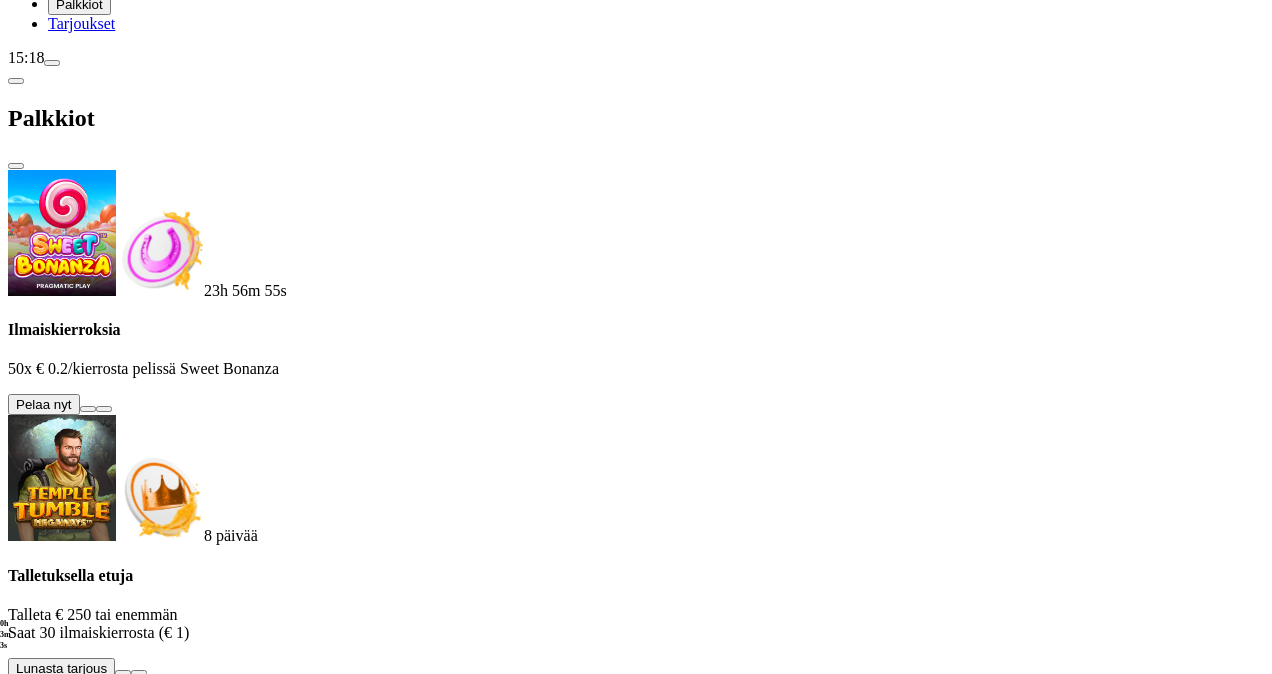 click at bounding box center [88, 409] 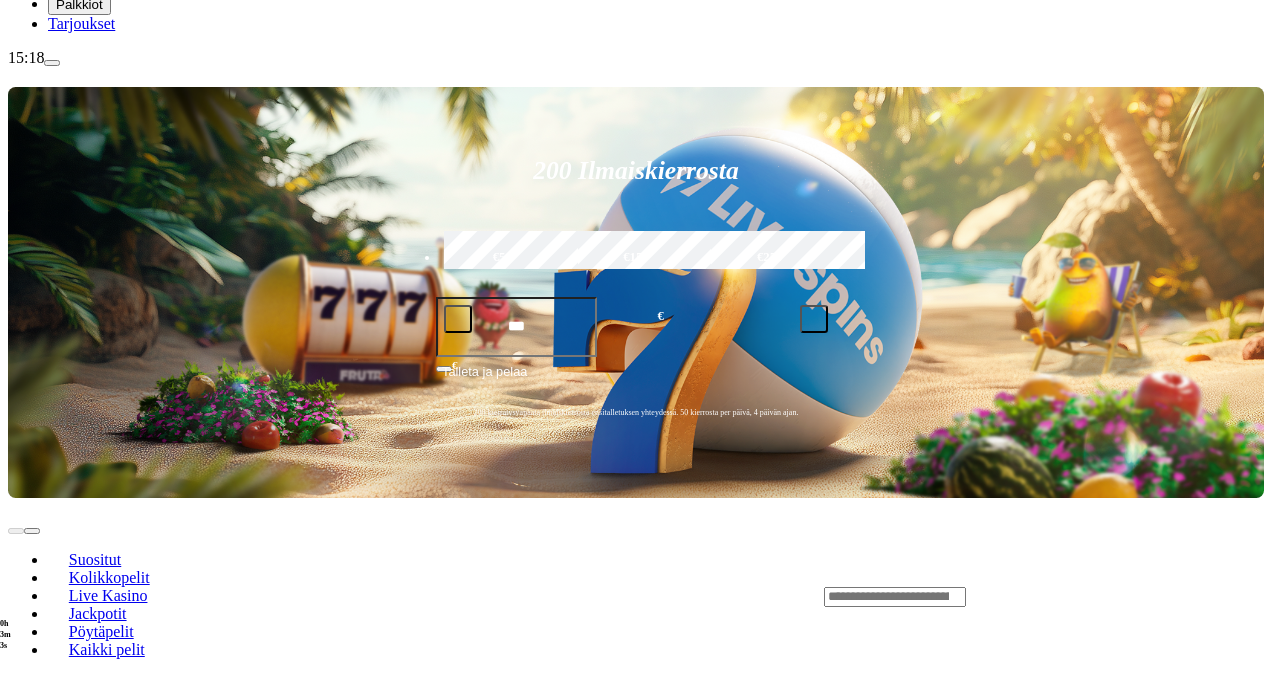 scroll, scrollTop: 0, scrollLeft: 0, axis: both 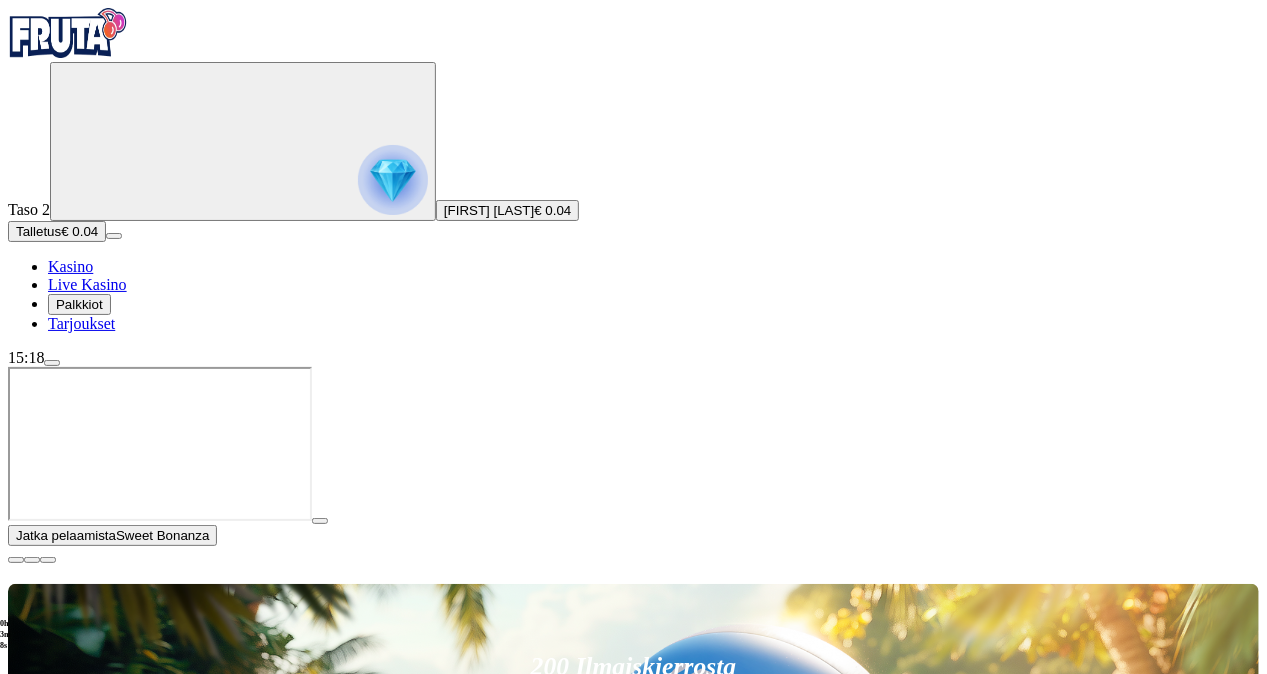 click at bounding box center [393, 180] 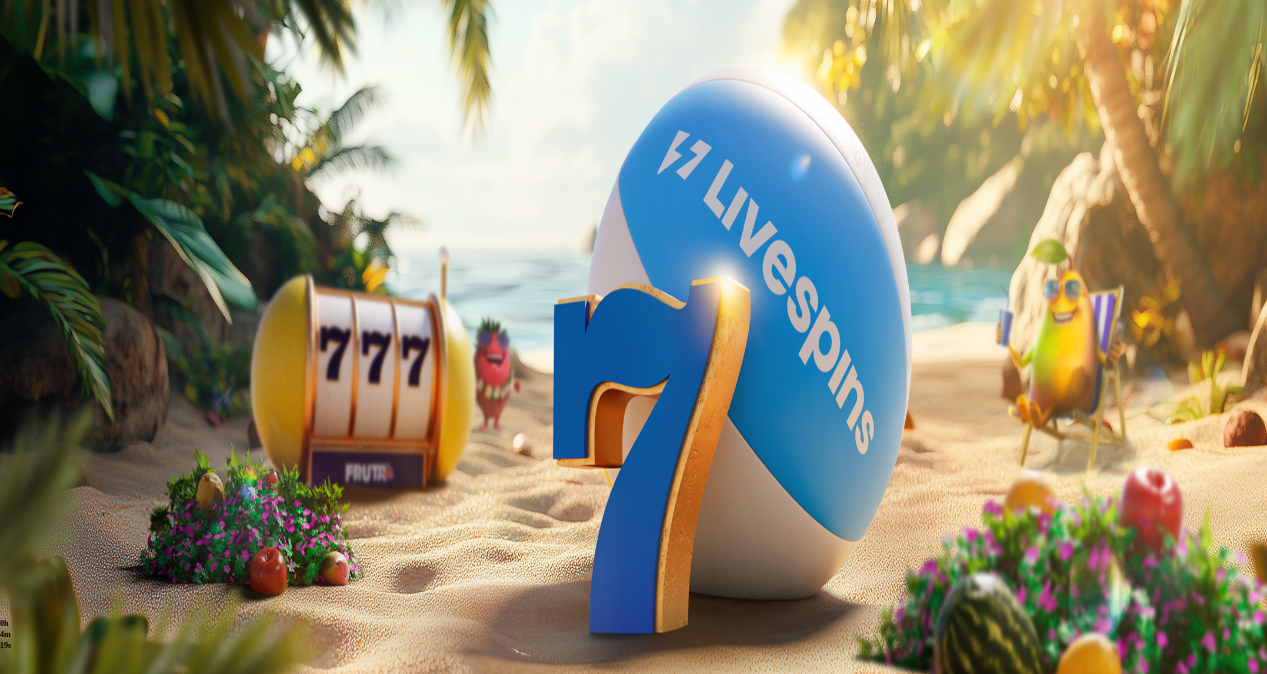 scroll, scrollTop: 0, scrollLeft: 0, axis: both 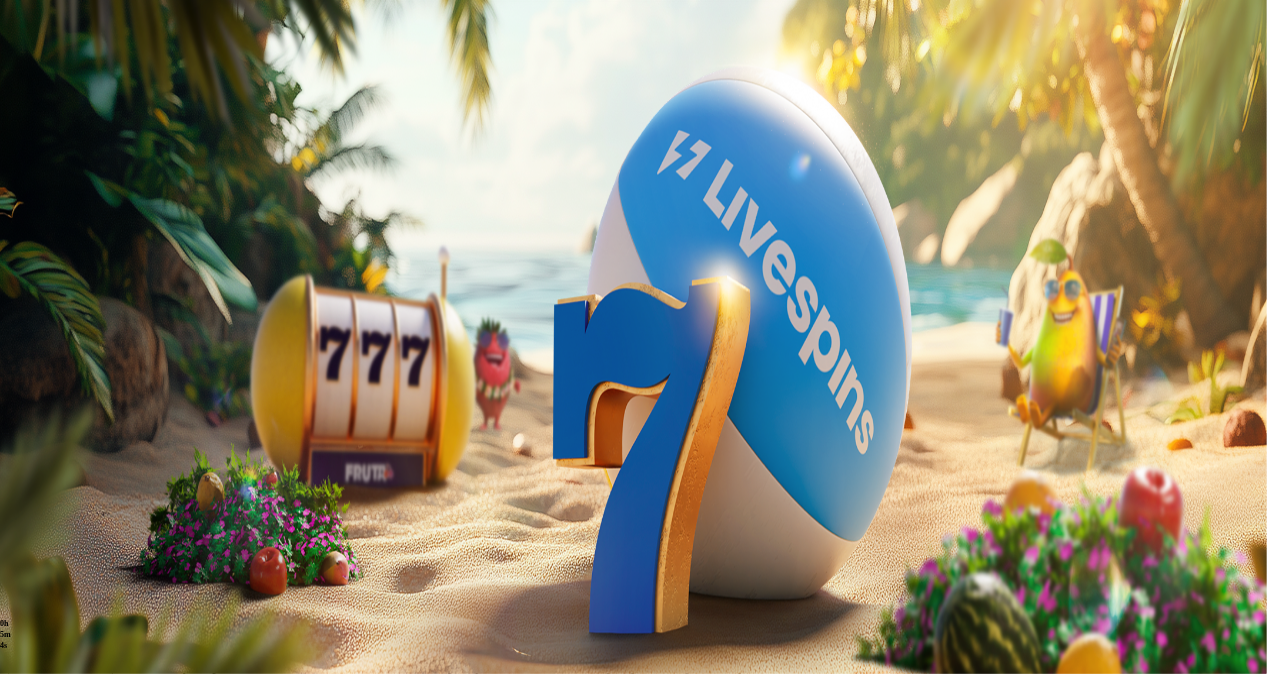 click at bounding box center (393, 180) 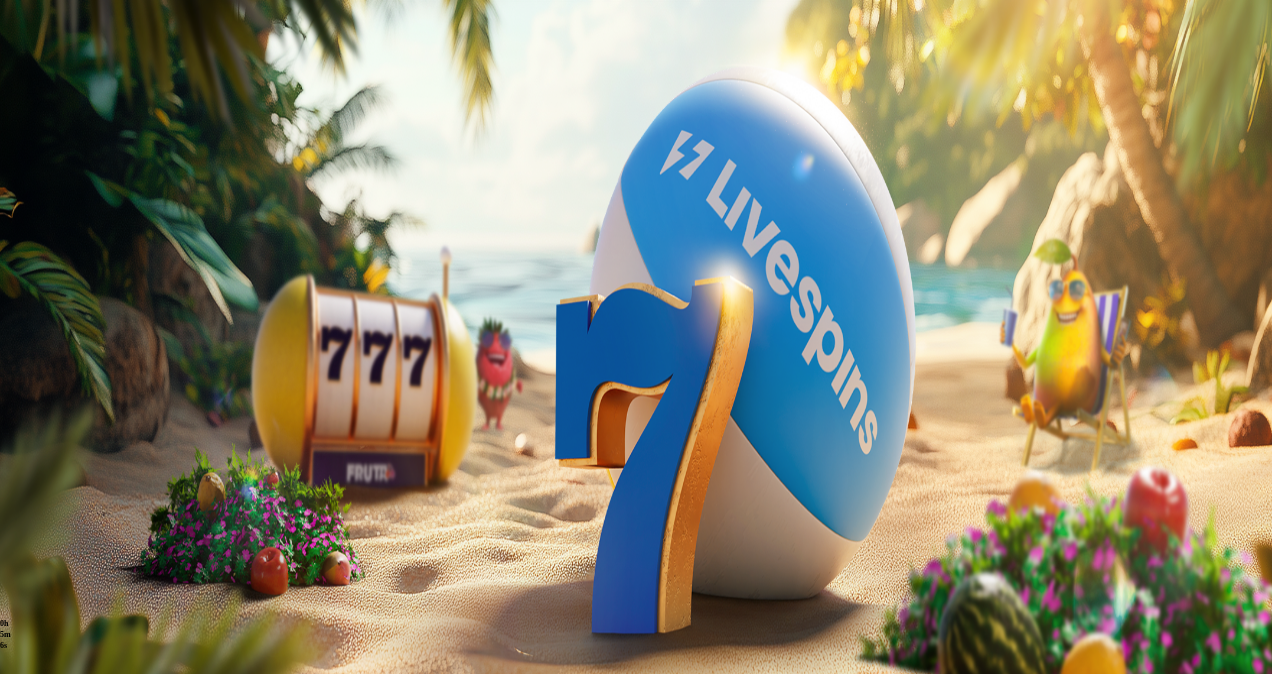 click at bounding box center (88, 709) 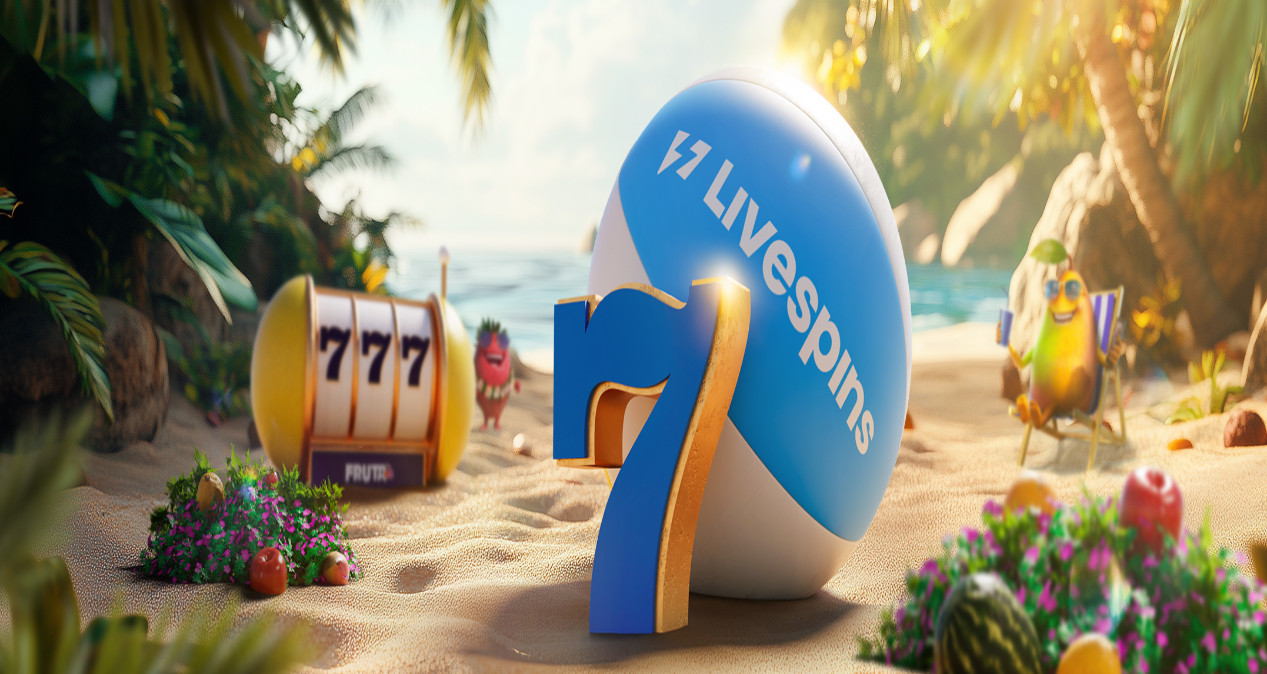 scroll, scrollTop: 0, scrollLeft: 0, axis: both 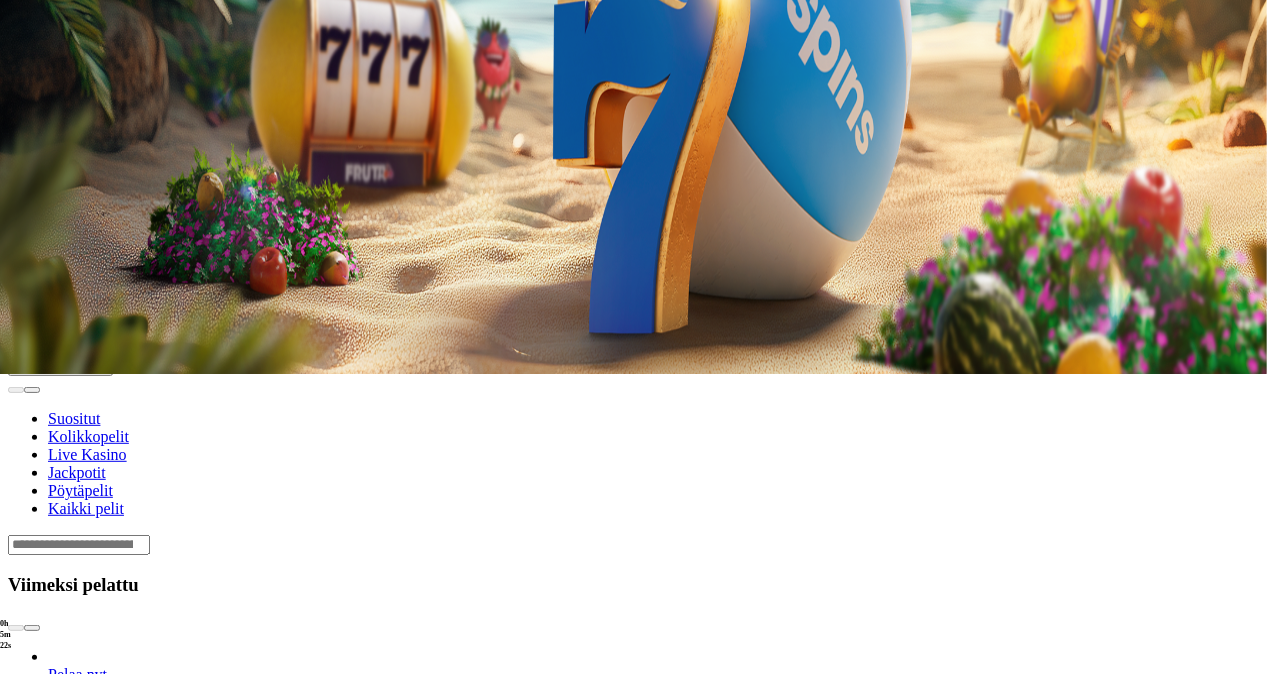 click at bounding box center (52, 63) 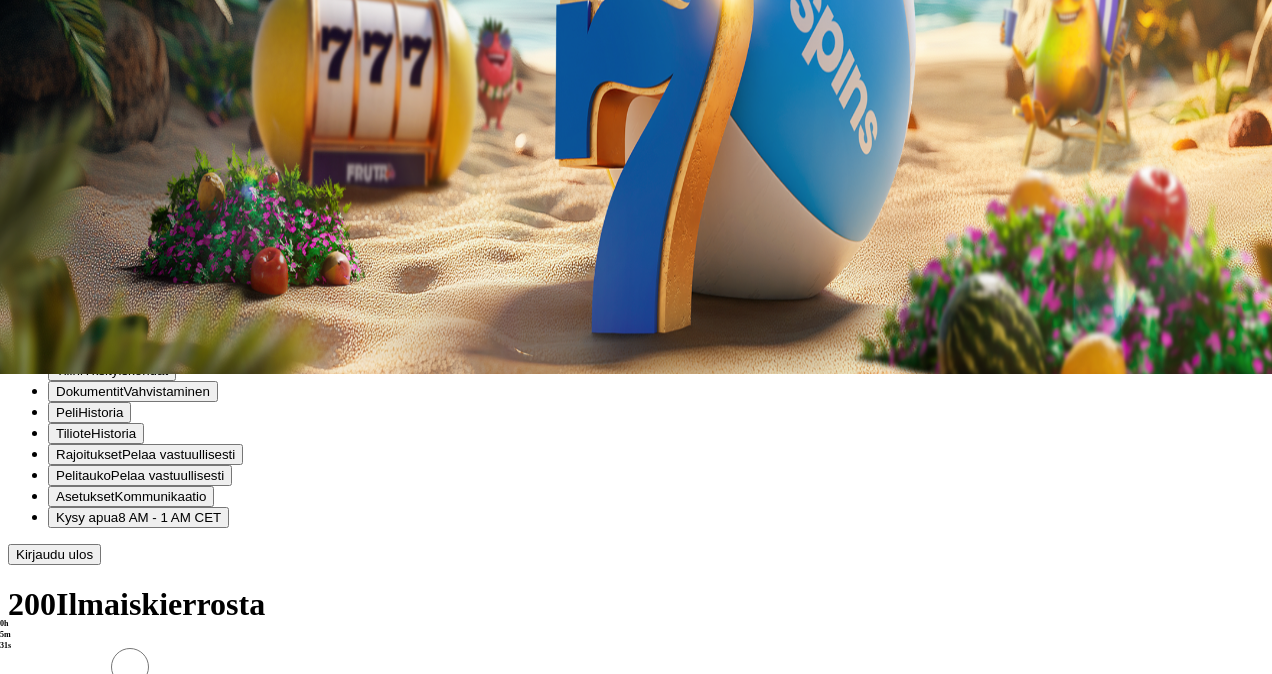 click at bounding box center (393, -120) 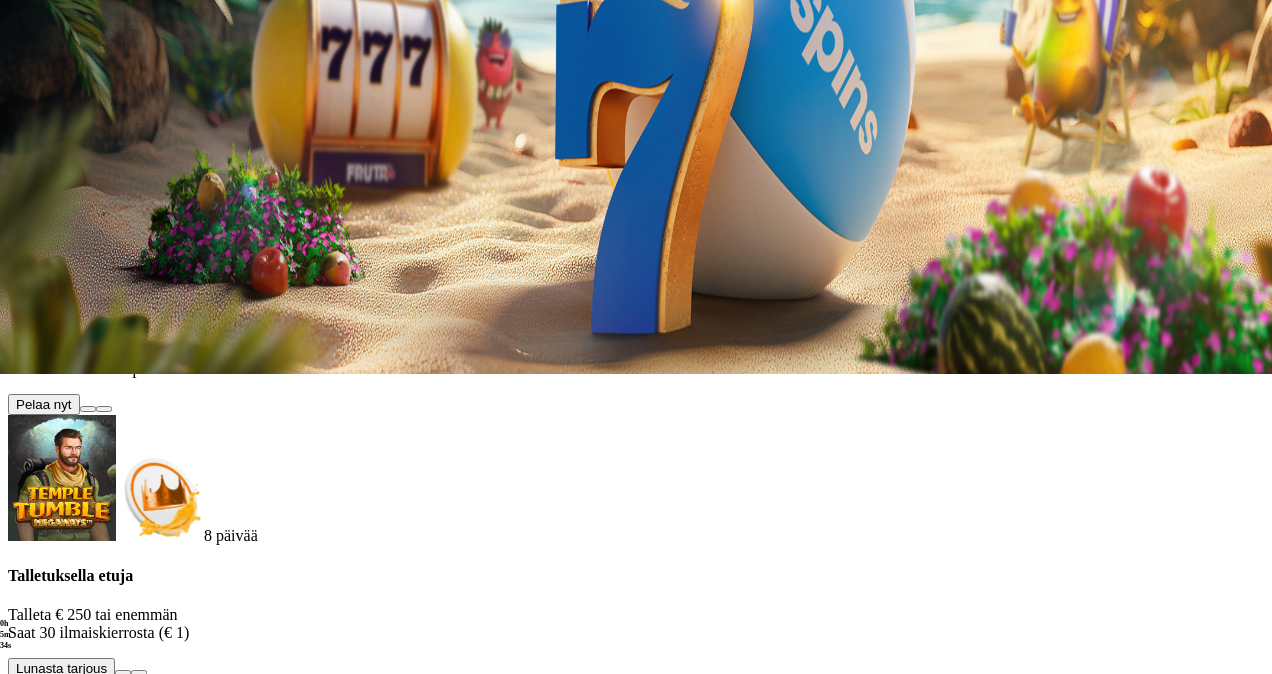 click at bounding box center [104, 409] 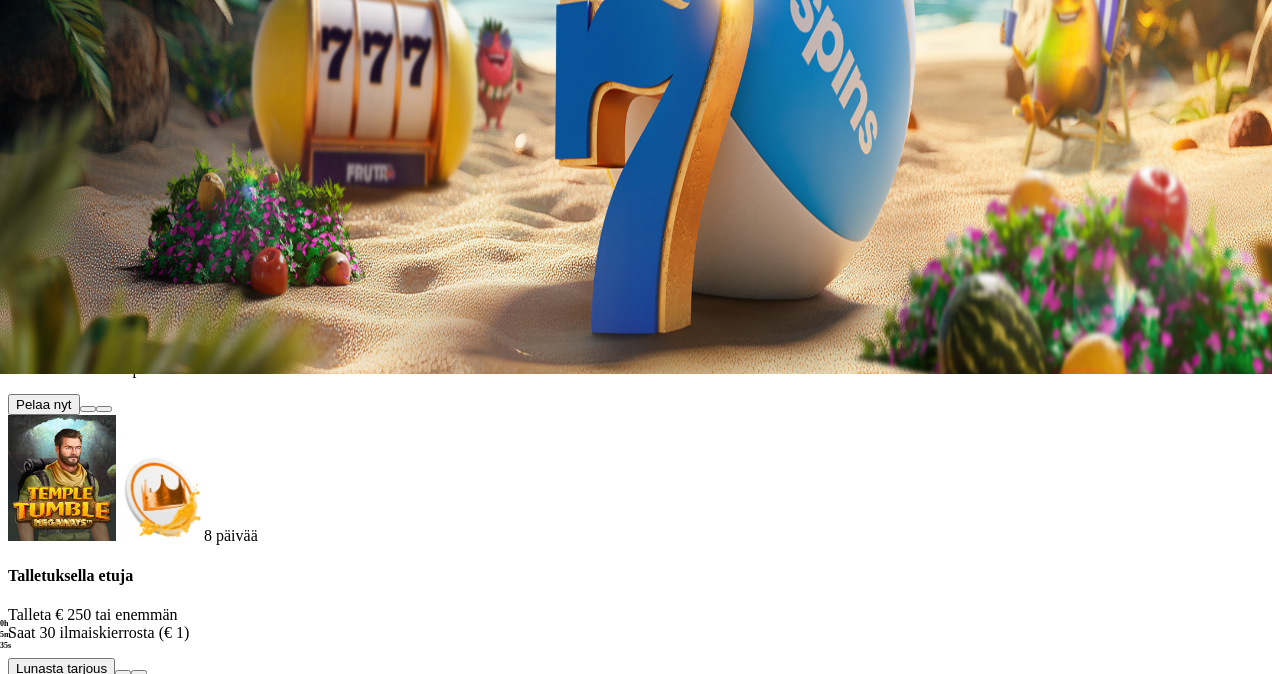 scroll, scrollTop: 0, scrollLeft: 0, axis: both 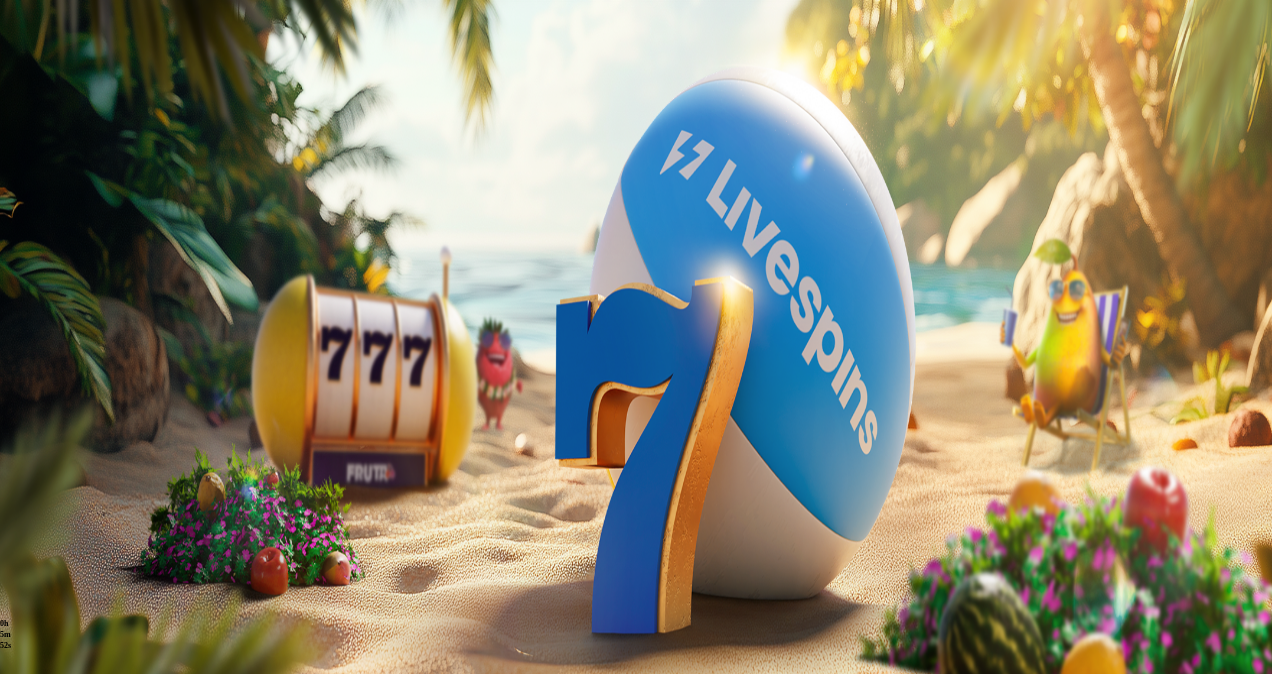 click at bounding box center [16, 6890] 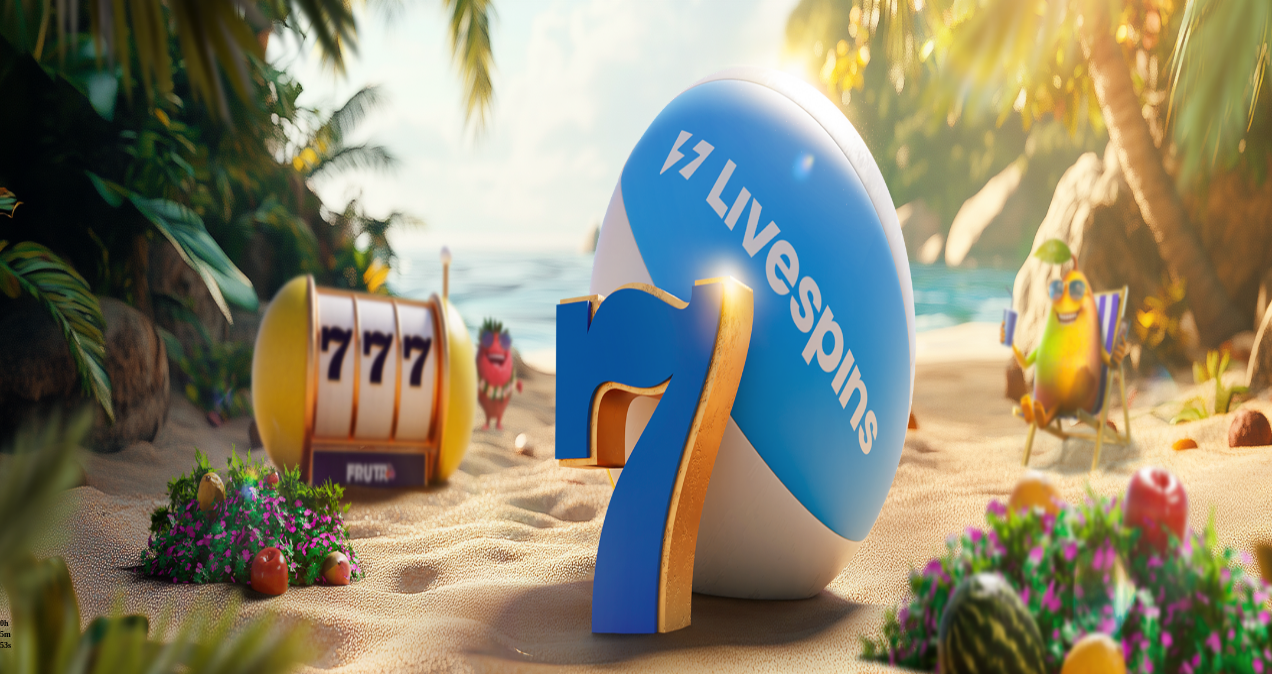 click at bounding box center [88, 709] 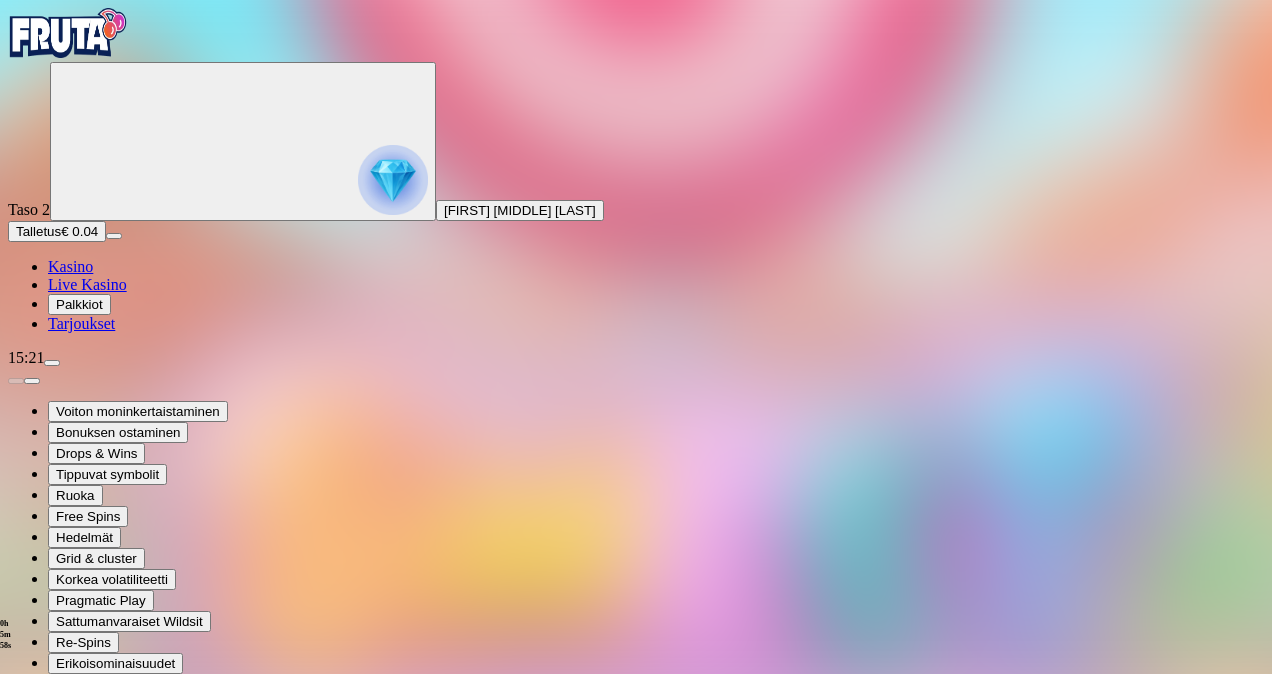 click at bounding box center [16, 883] 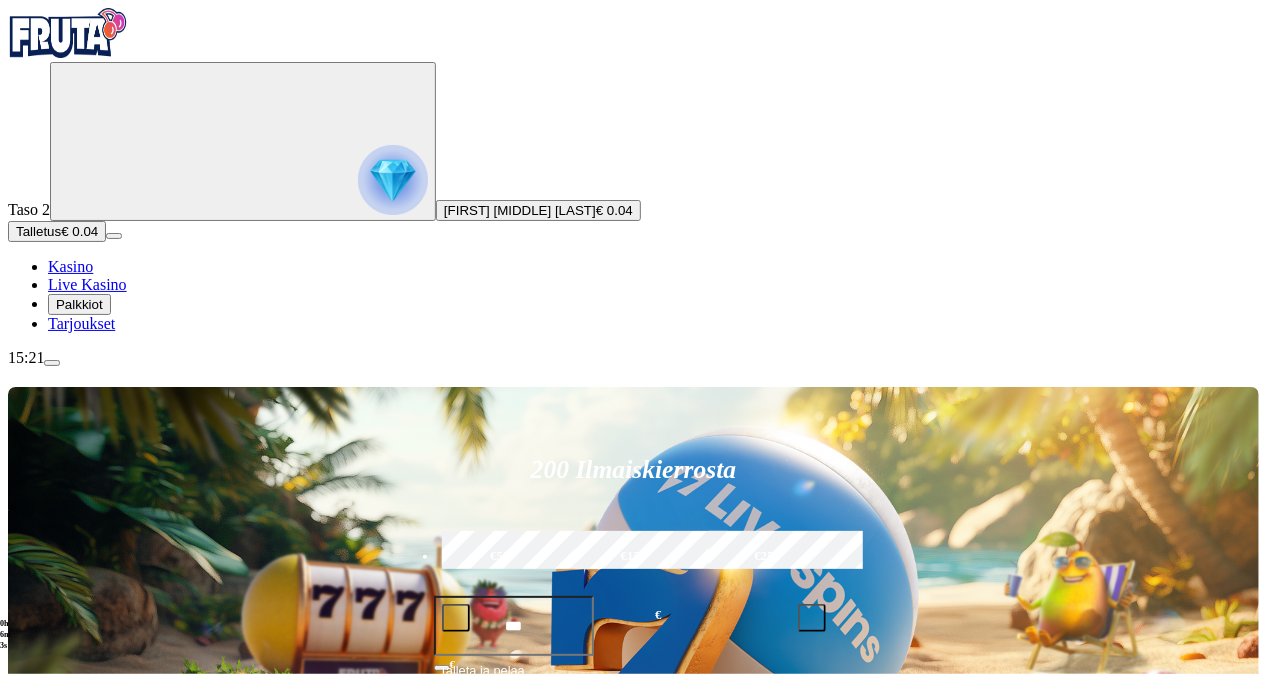 click 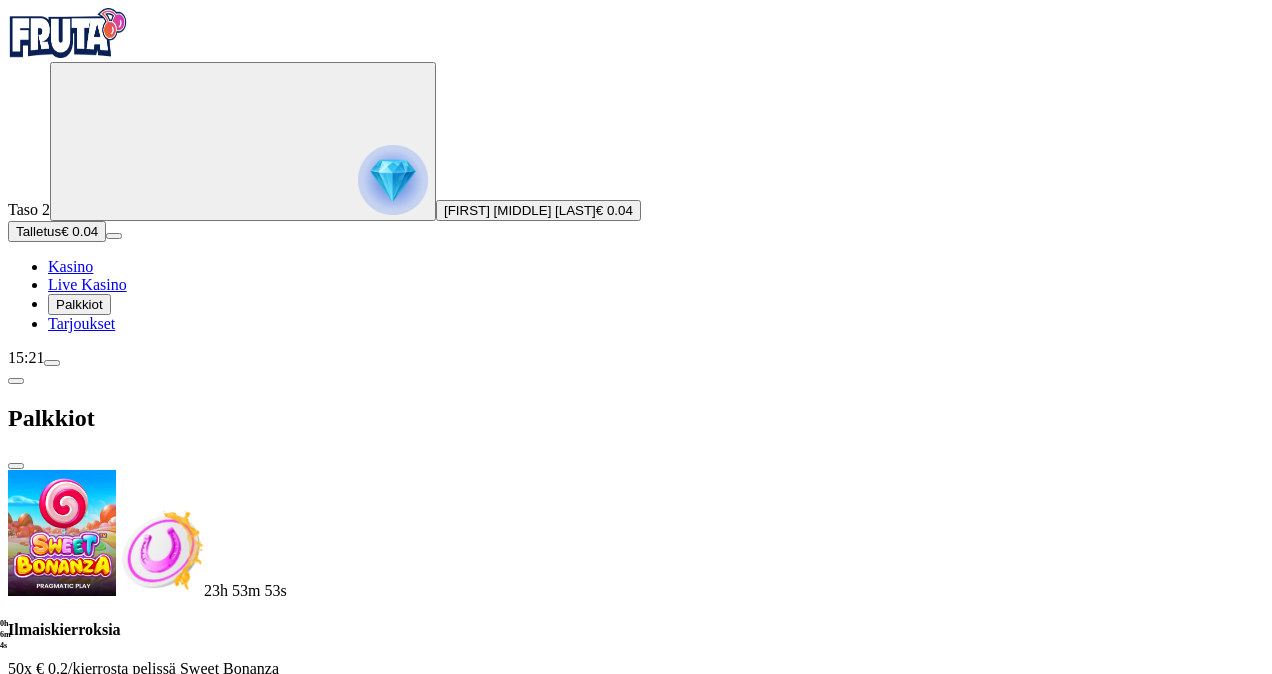 click at bounding box center [104, 709] 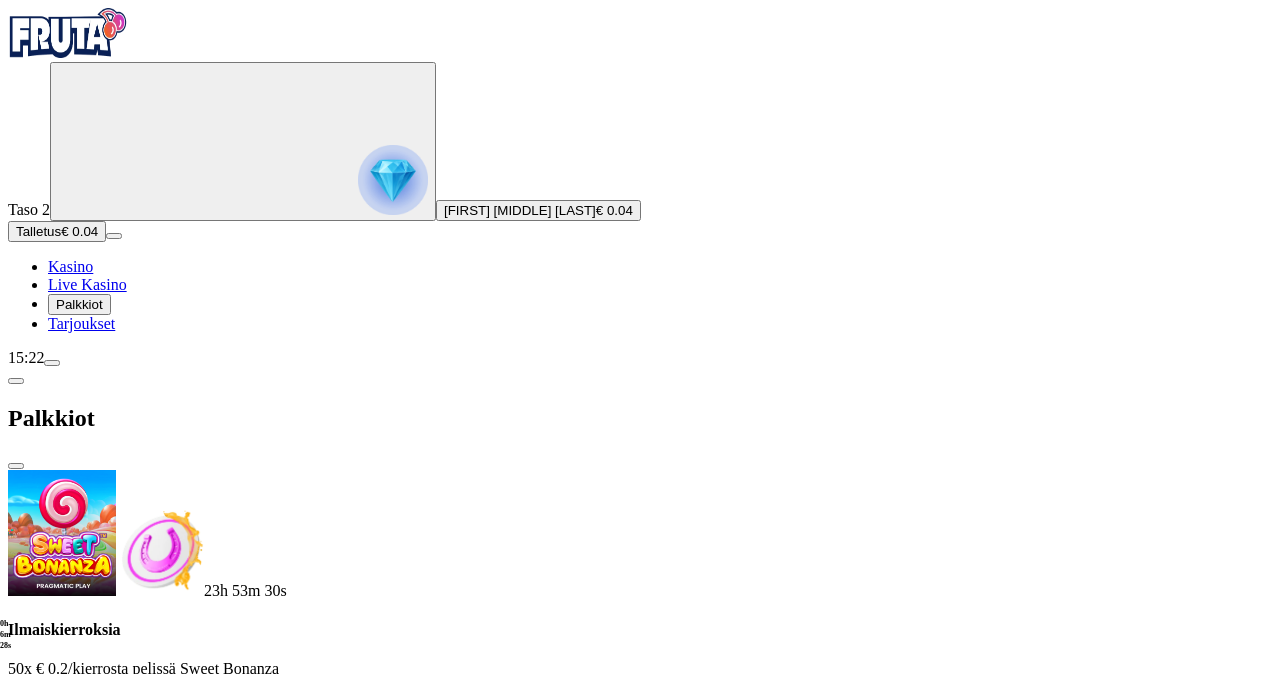 scroll, scrollTop: 200, scrollLeft: 0, axis: vertical 